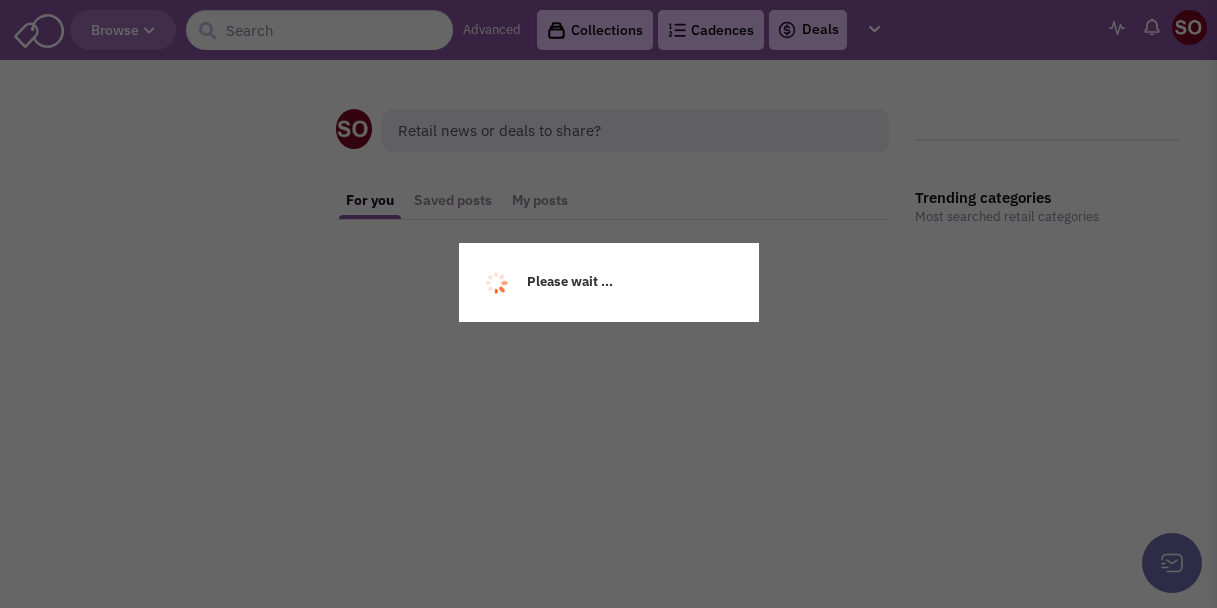 scroll, scrollTop: 0, scrollLeft: 0, axis: both 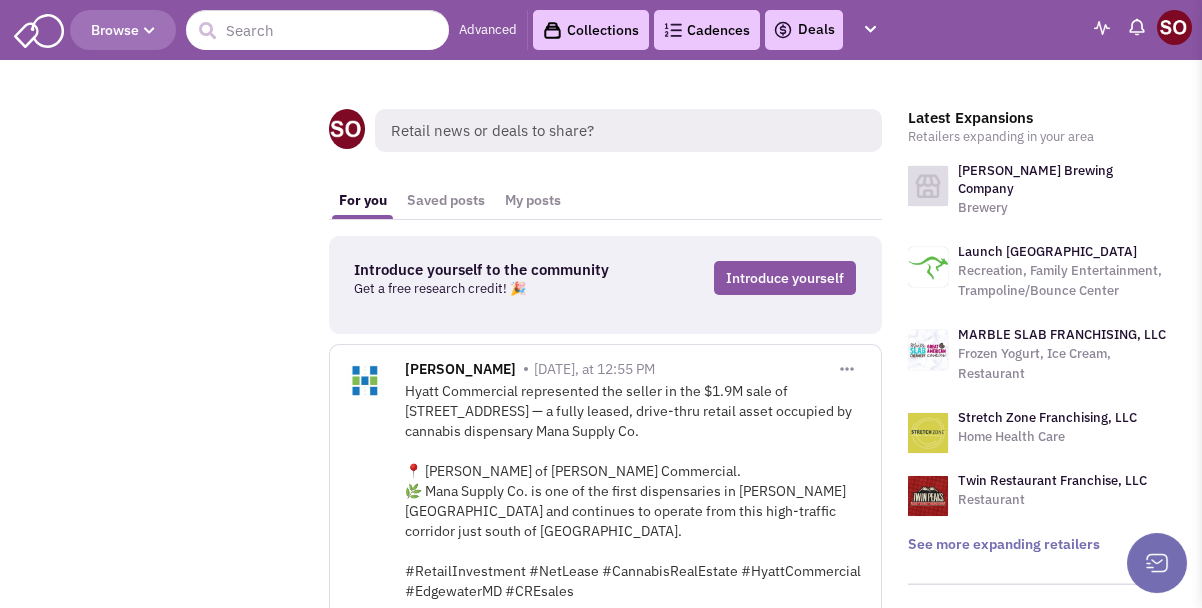 click on "Retail news or deals to share?" at bounding box center [628, 130] 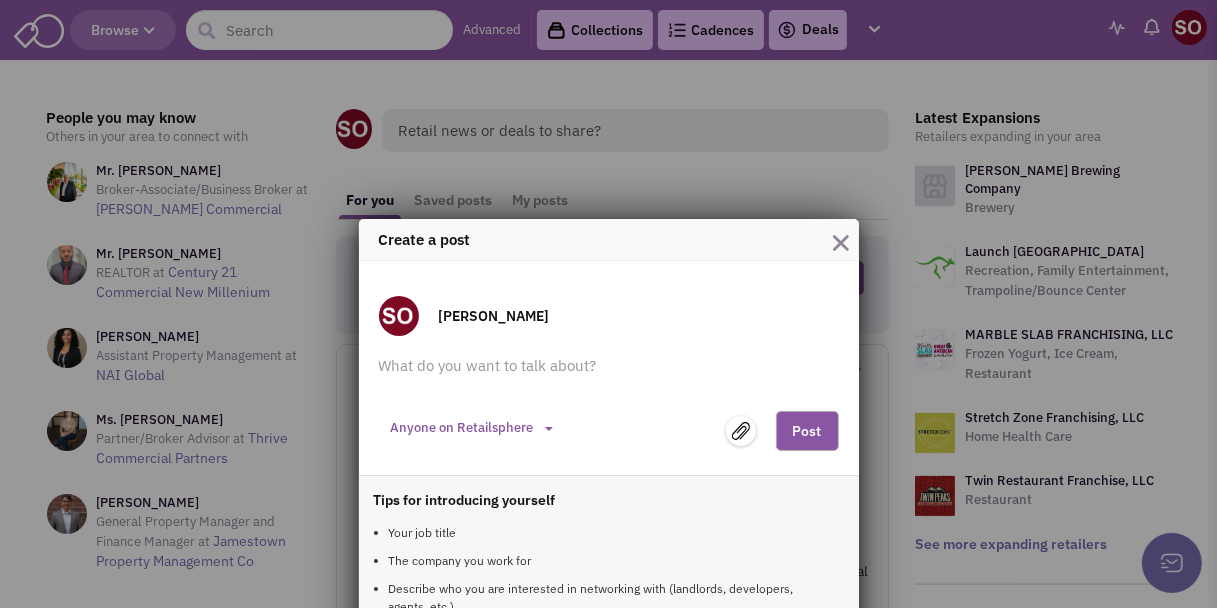 click at bounding box center [841, 243] 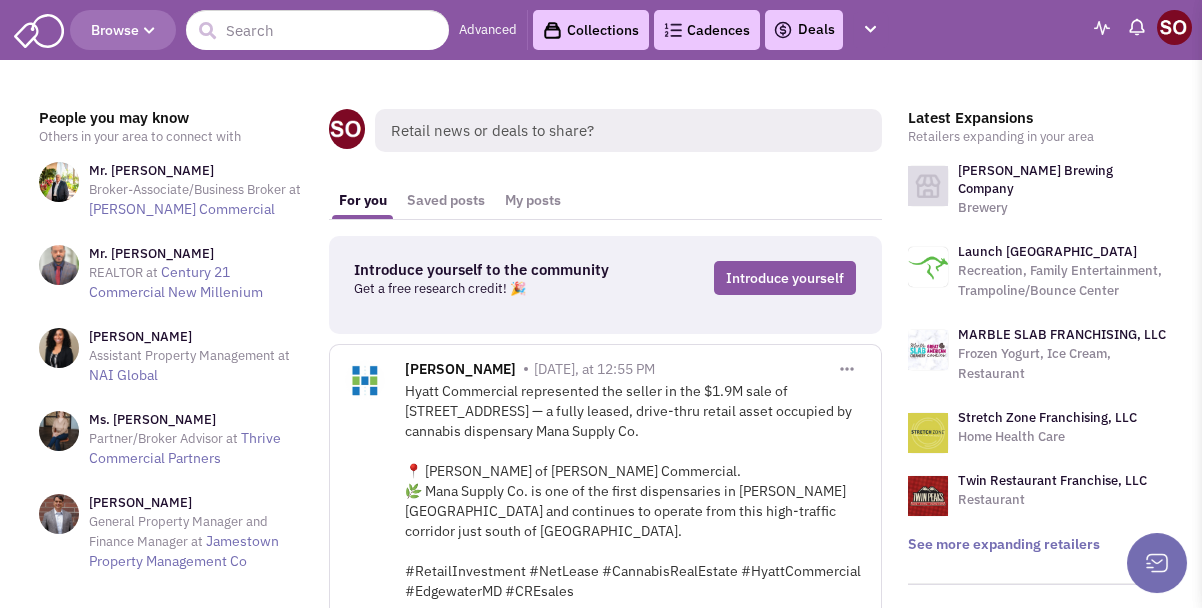click on "Retail news or deals to share?" at bounding box center (628, 130) 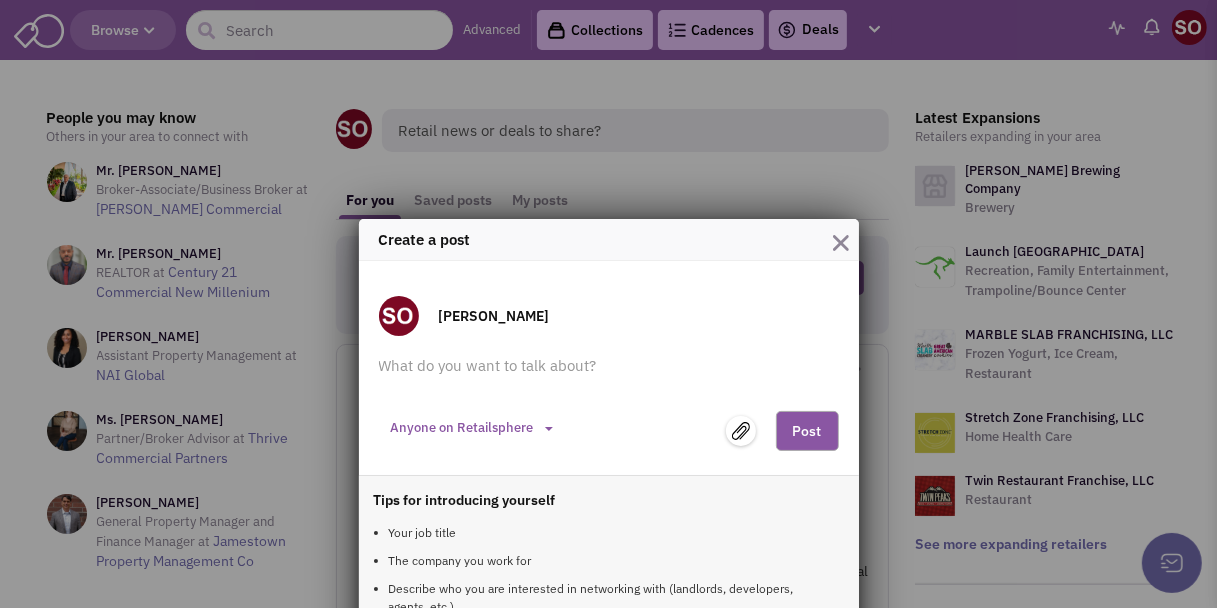 click at bounding box center (841, 243) 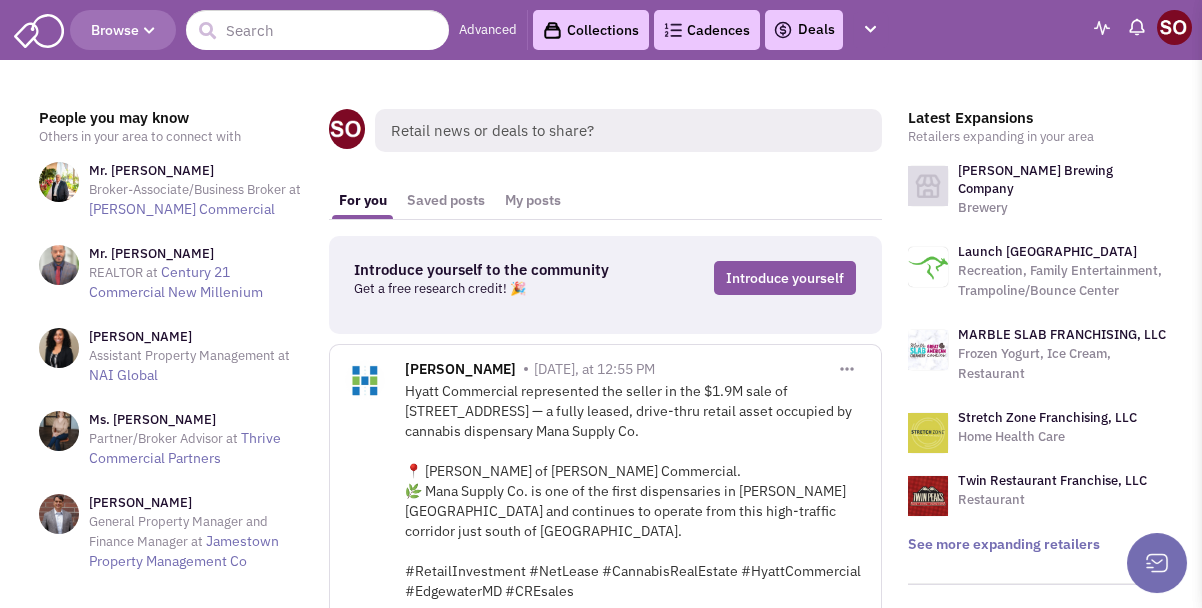 click on "Retail news or deals to share?" at bounding box center (628, 130) 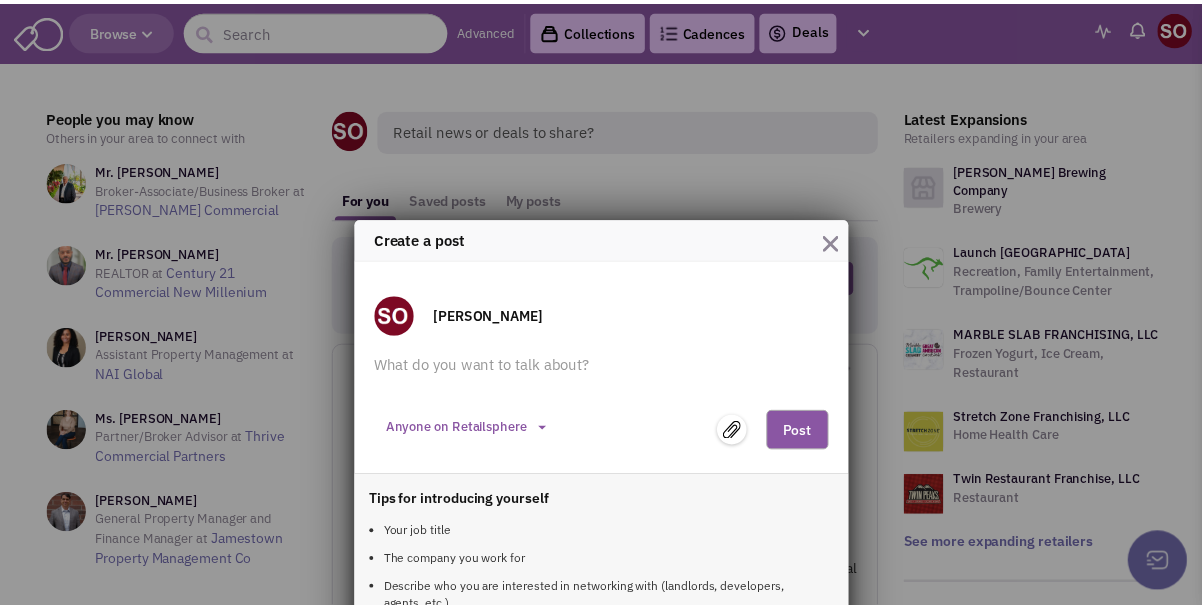 scroll, scrollTop: 64, scrollLeft: 0, axis: vertical 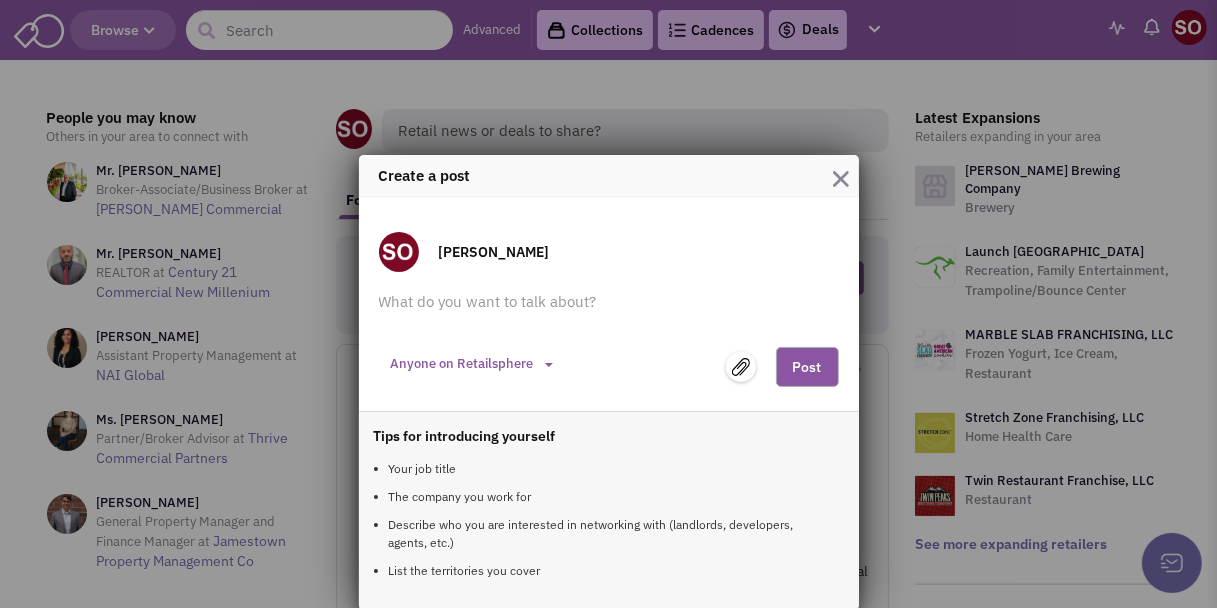 click at bounding box center (841, 179) 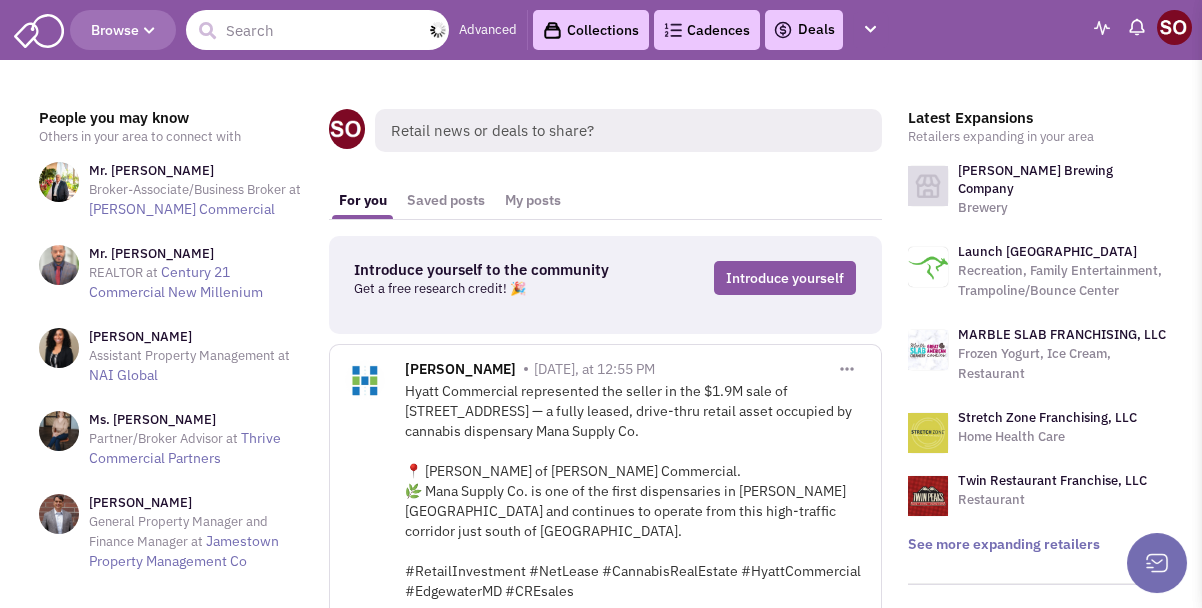 click at bounding box center (317, 30) 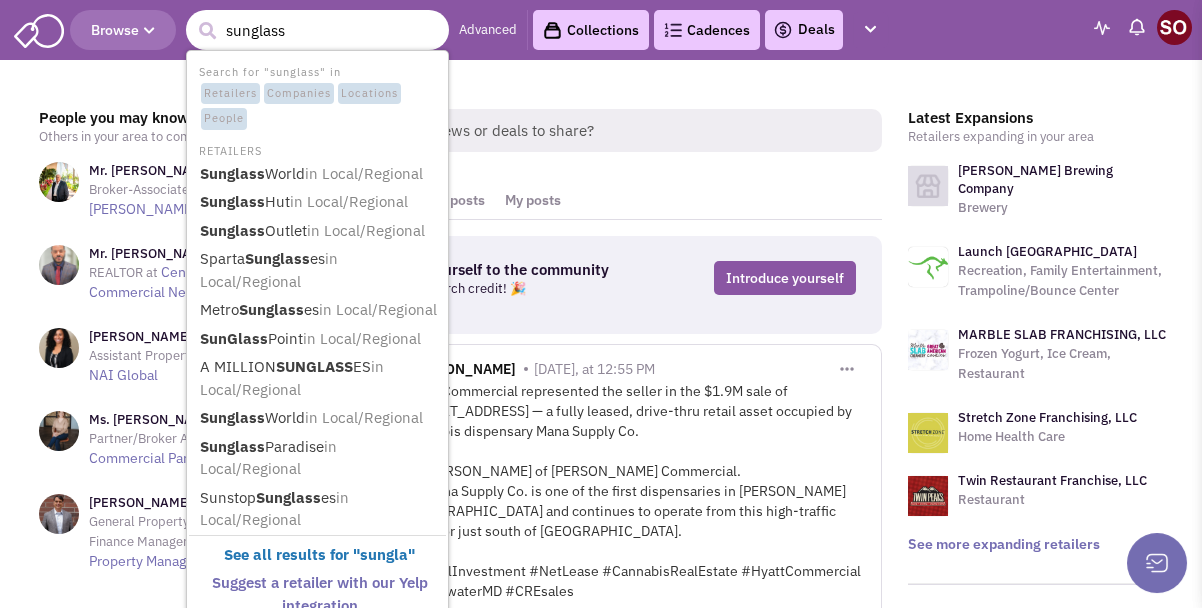 type on "sunglass" 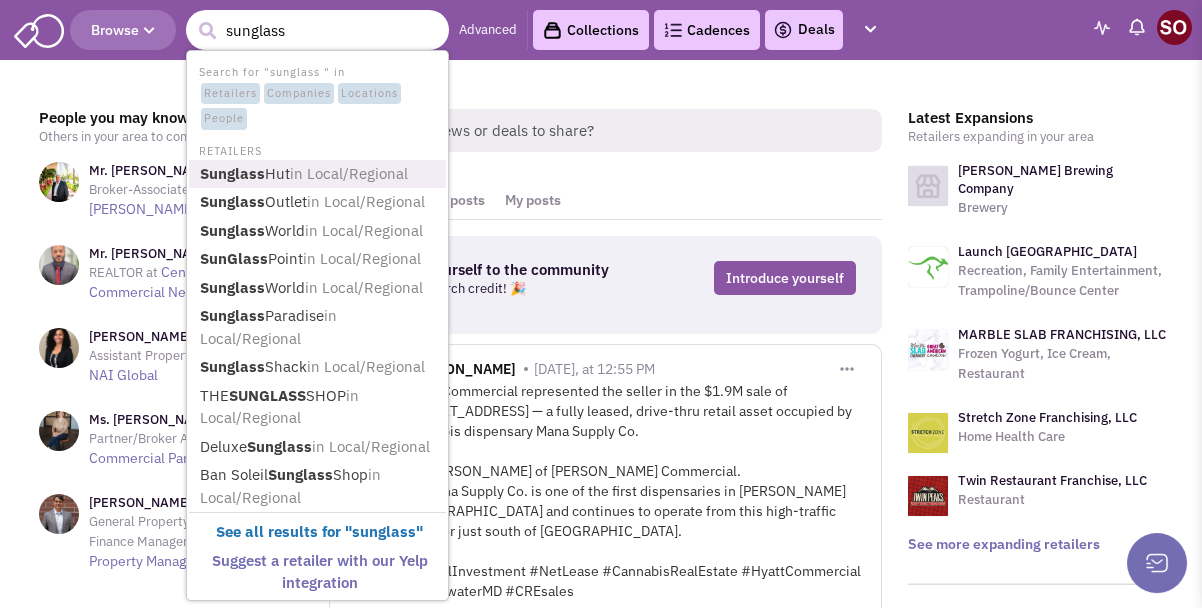 click on "Sunglass  Hut  in Local/Regional" at bounding box center (319, 174) 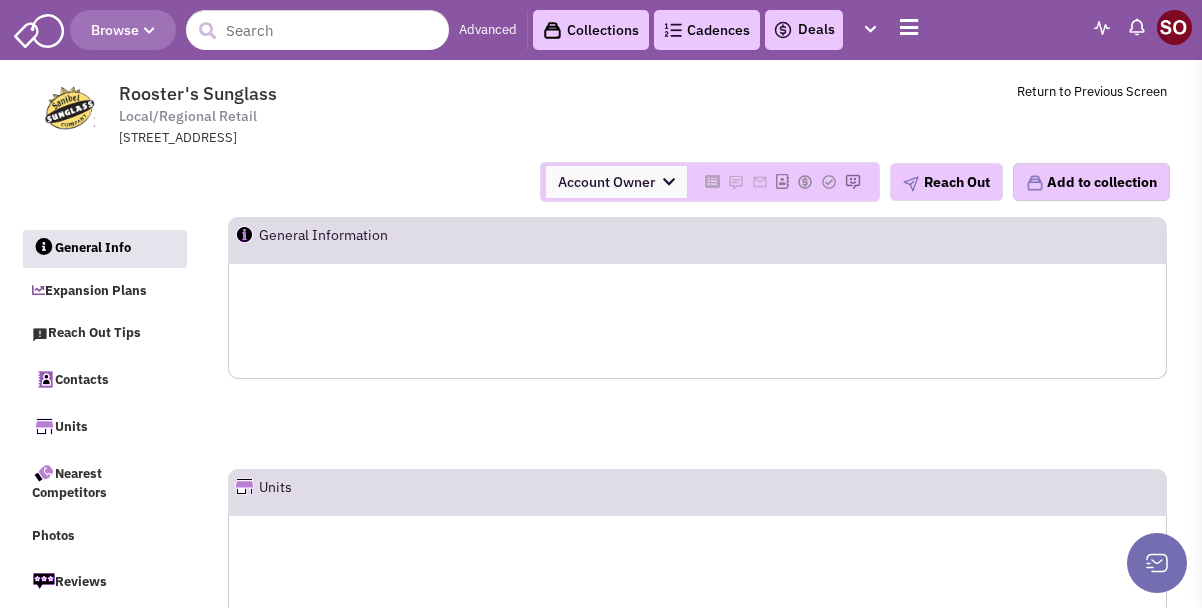 scroll, scrollTop: 0, scrollLeft: 0, axis: both 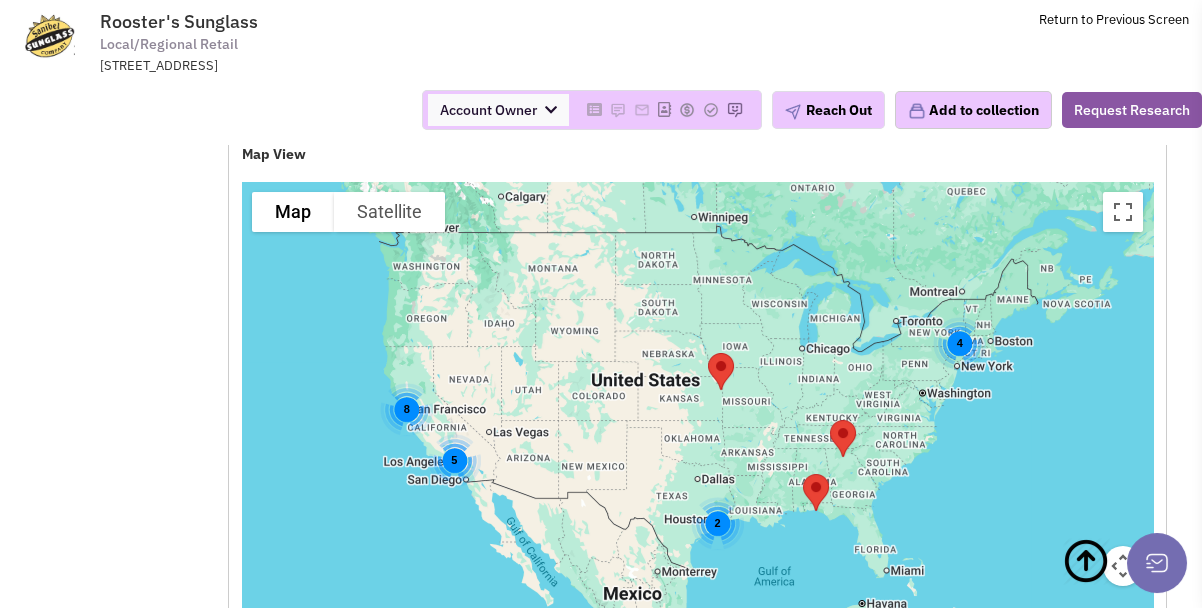 click at bounding box center [1123, 566] 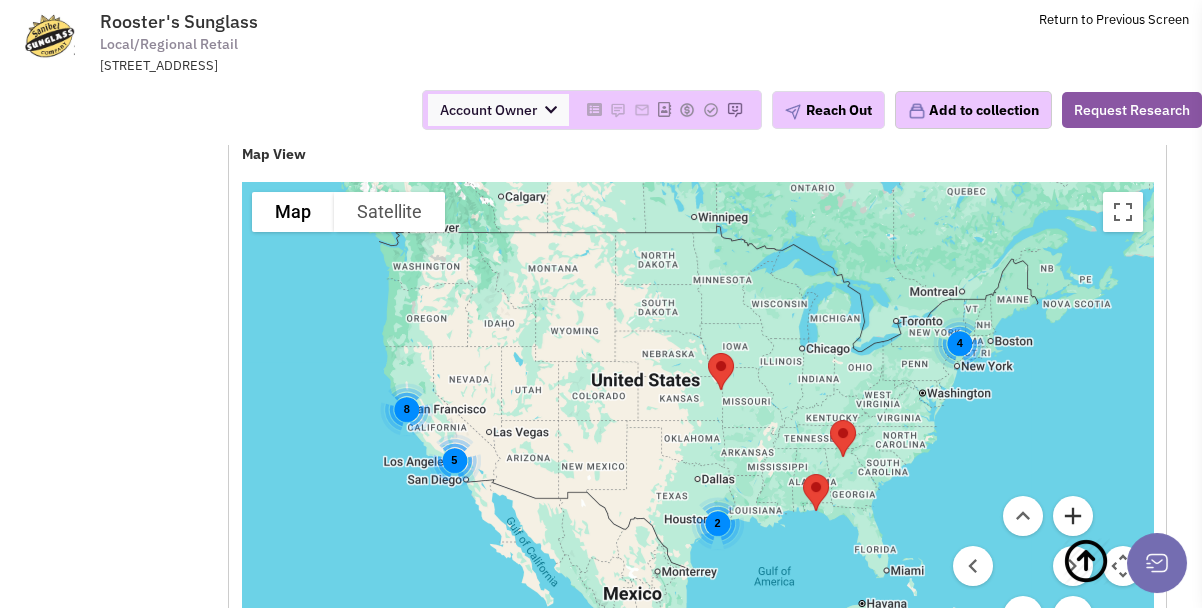 click at bounding box center [1073, 516] 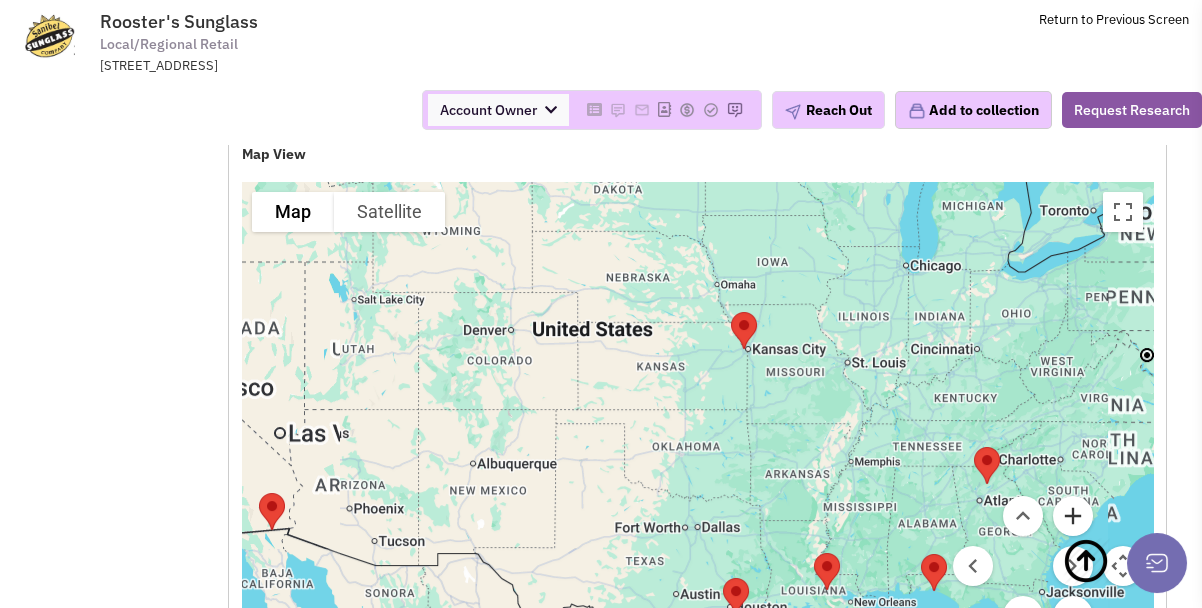 click at bounding box center (1073, 516) 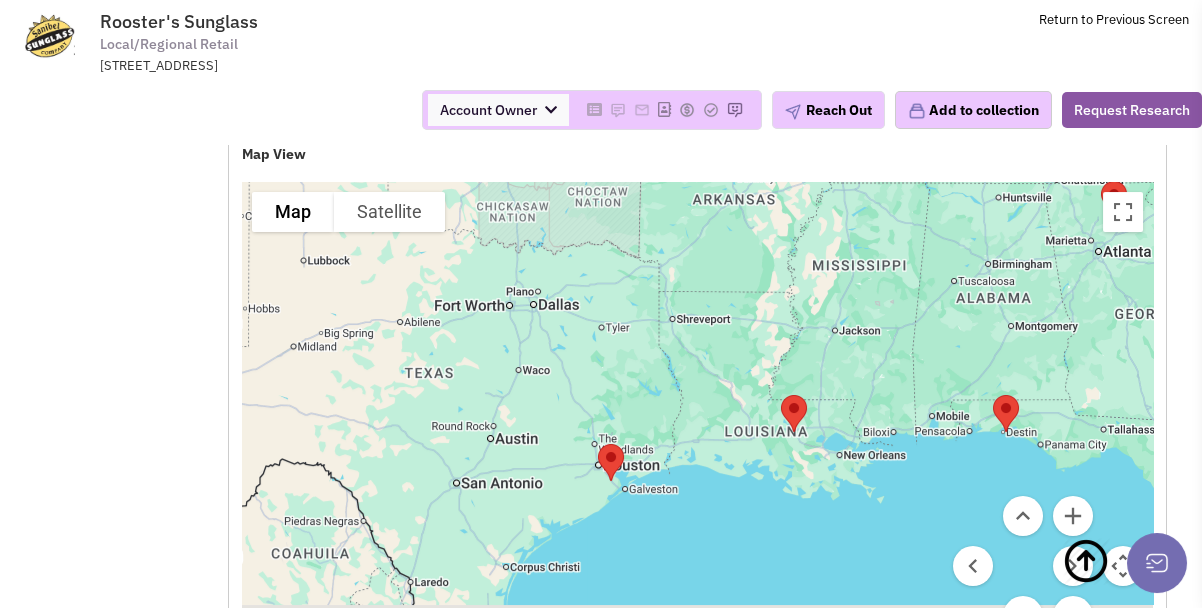 drag, startPoint x: 763, startPoint y: 427, endPoint x: 597, endPoint y: 82, distance: 382.85898 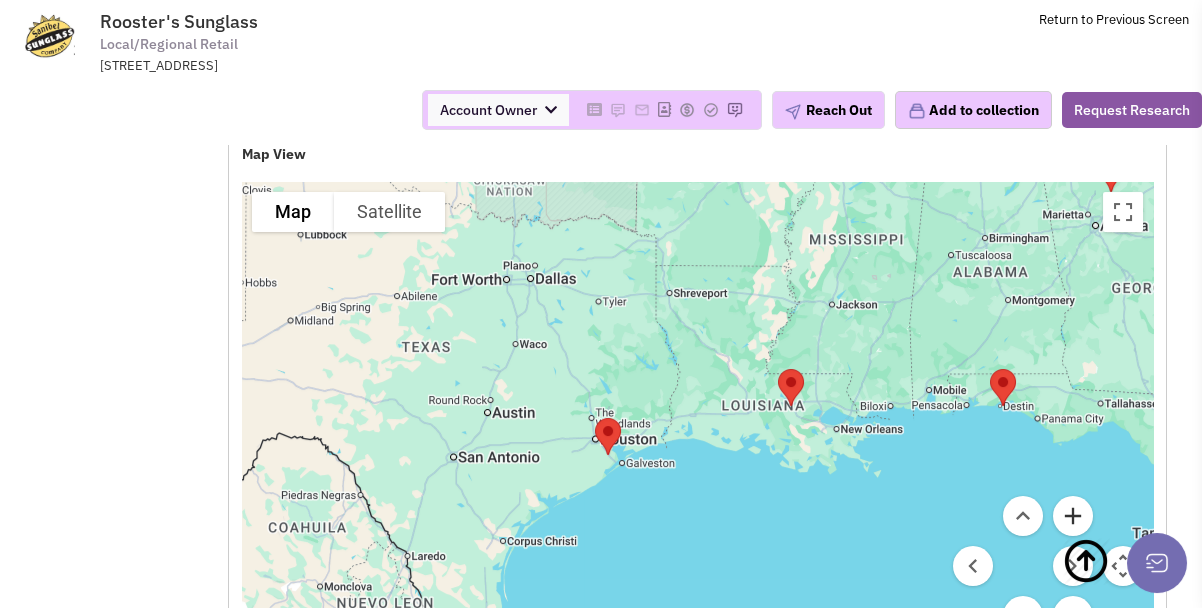 click at bounding box center [1073, 516] 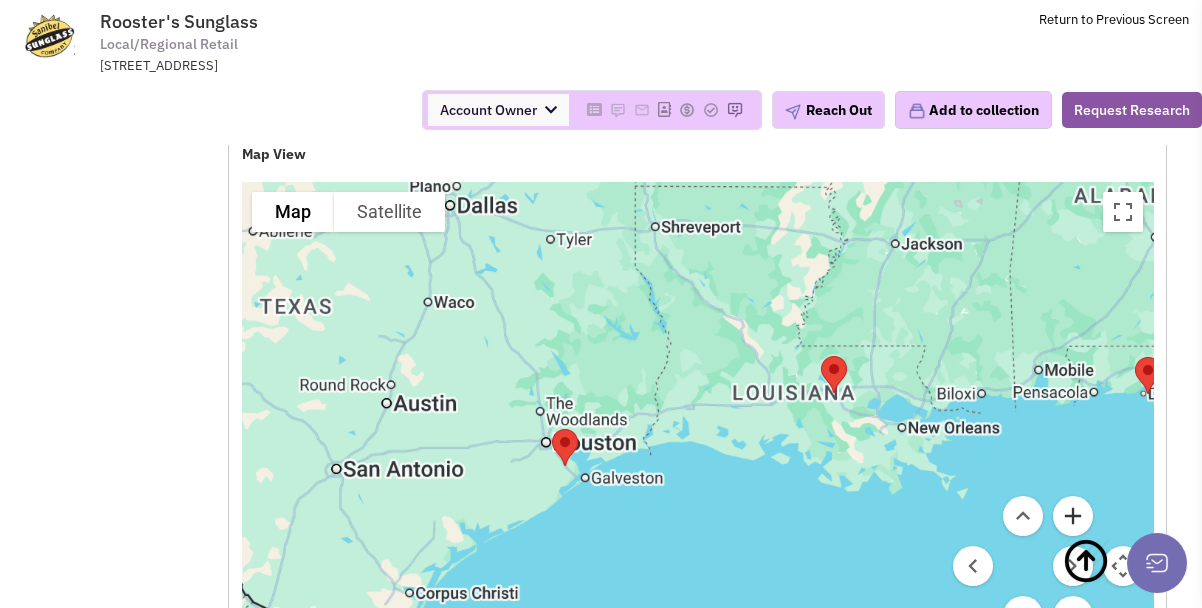 click at bounding box center (1073, 516) 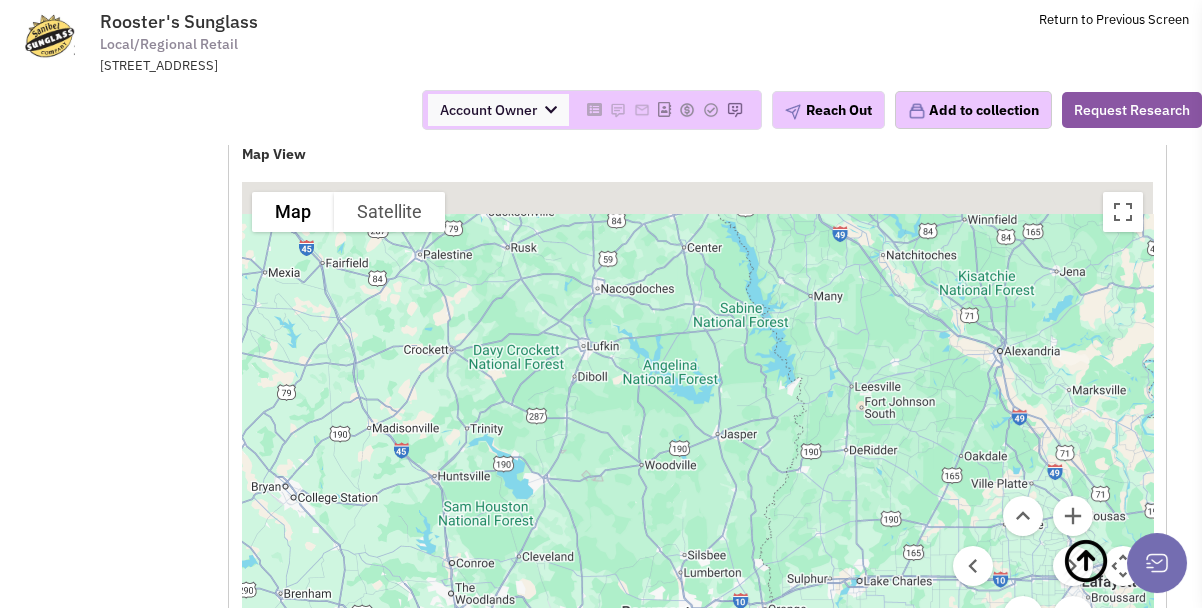 drag, startPoint x: 670, startPoint y: 212, endPoint x: 860, endPoint y: 478, distance: 326.88837 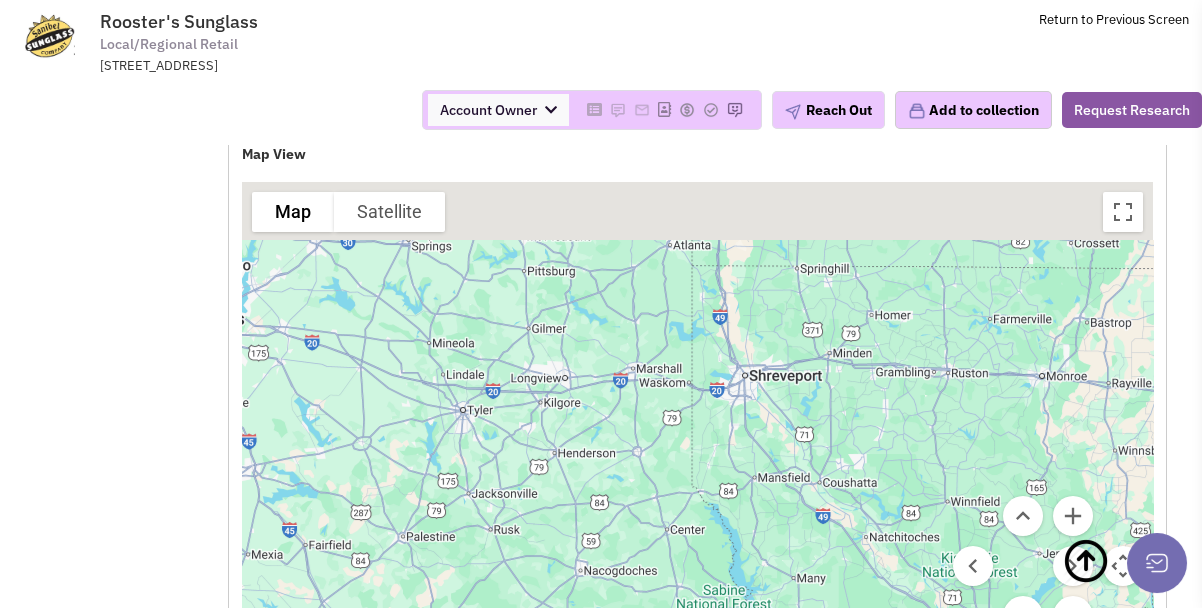 drag, startPoint x: 705, startPoint y: 282, endPoint x: 630, endPoint y: 561, distance: 288.90482 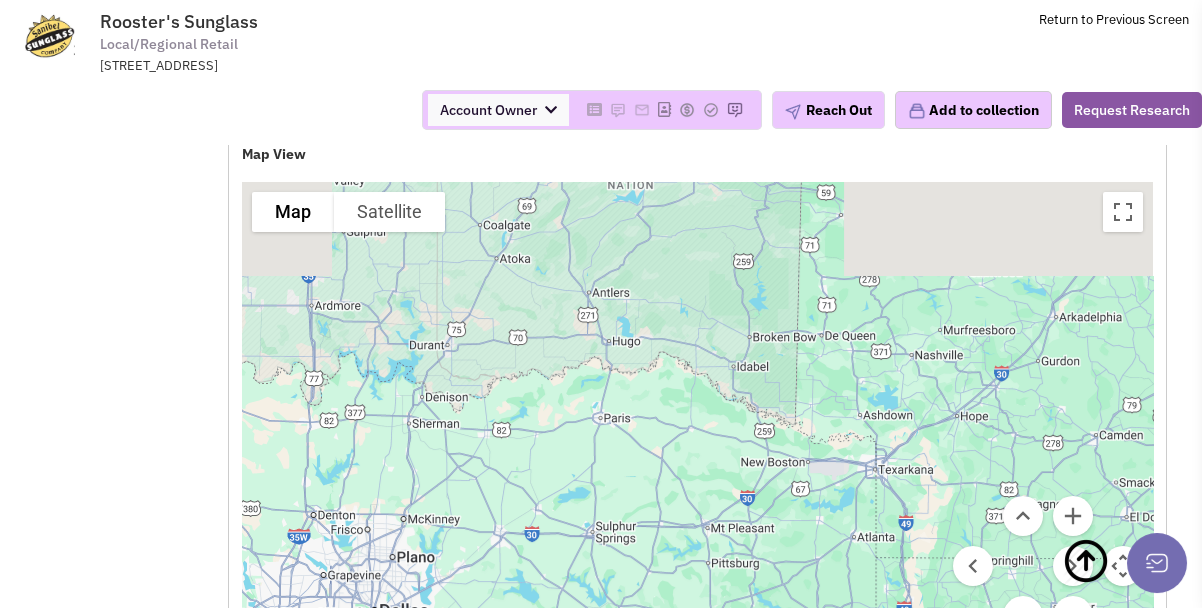 drag, startPoint x: 627, startPoint y: 326, endPoint x: 850, endPoint y: 542, distance: 310.45935 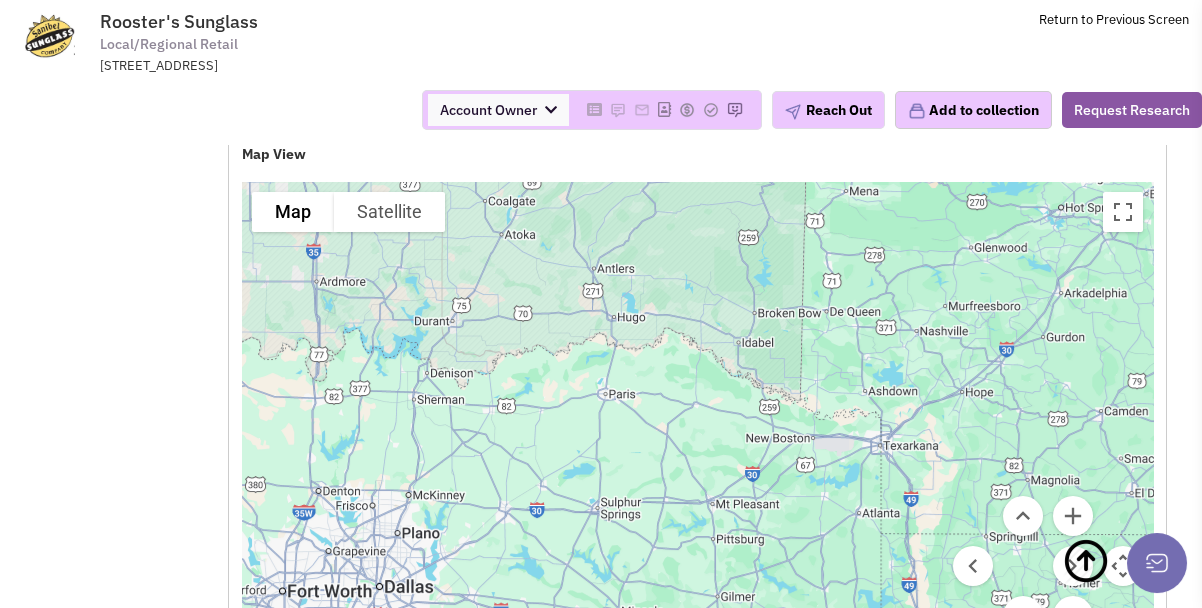 drag, startPoint x: 666, startPoint y: 476, endPoint x: 766, endPoint y: 273, distance: 226.29405 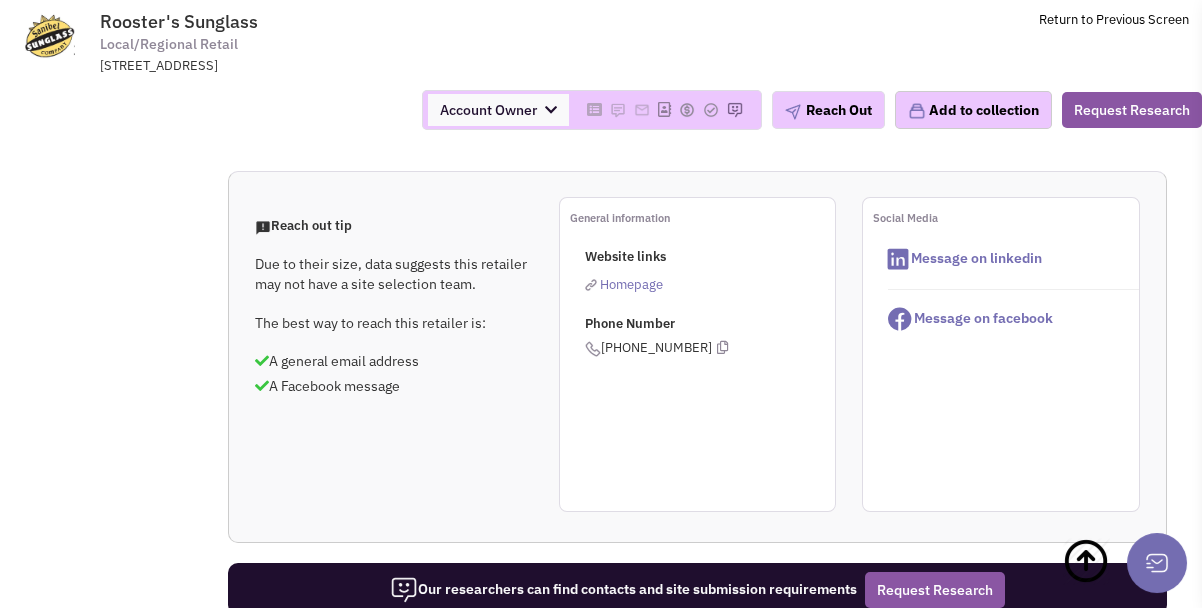 scroll, scrollTop: 0, scrollLeft: 0, axis: both 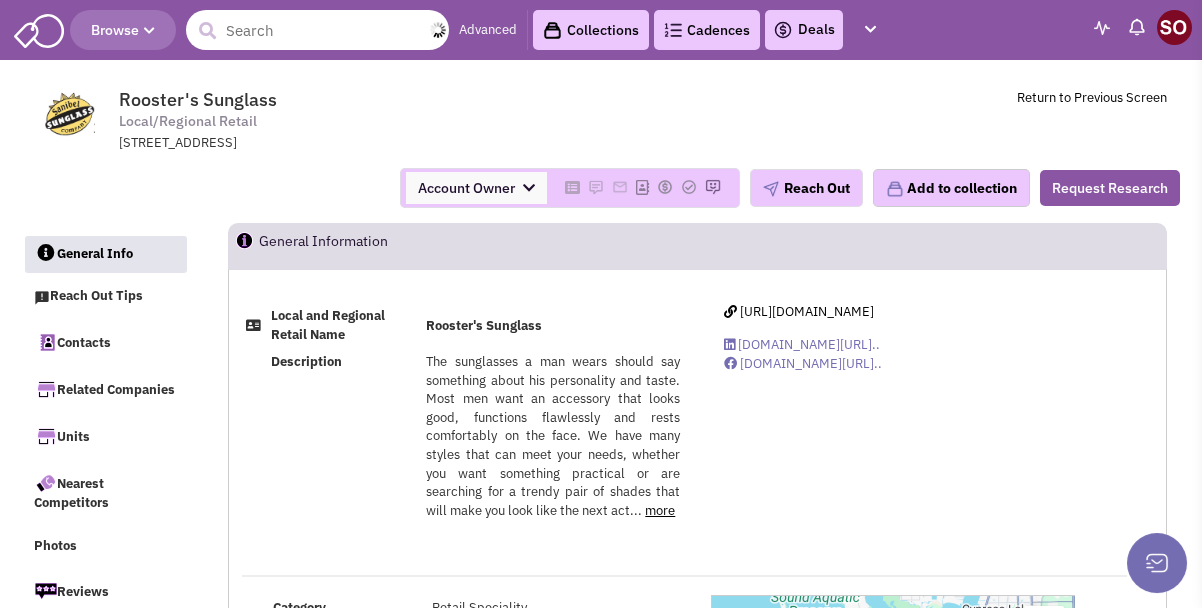 click at bounding box center [317, 30] 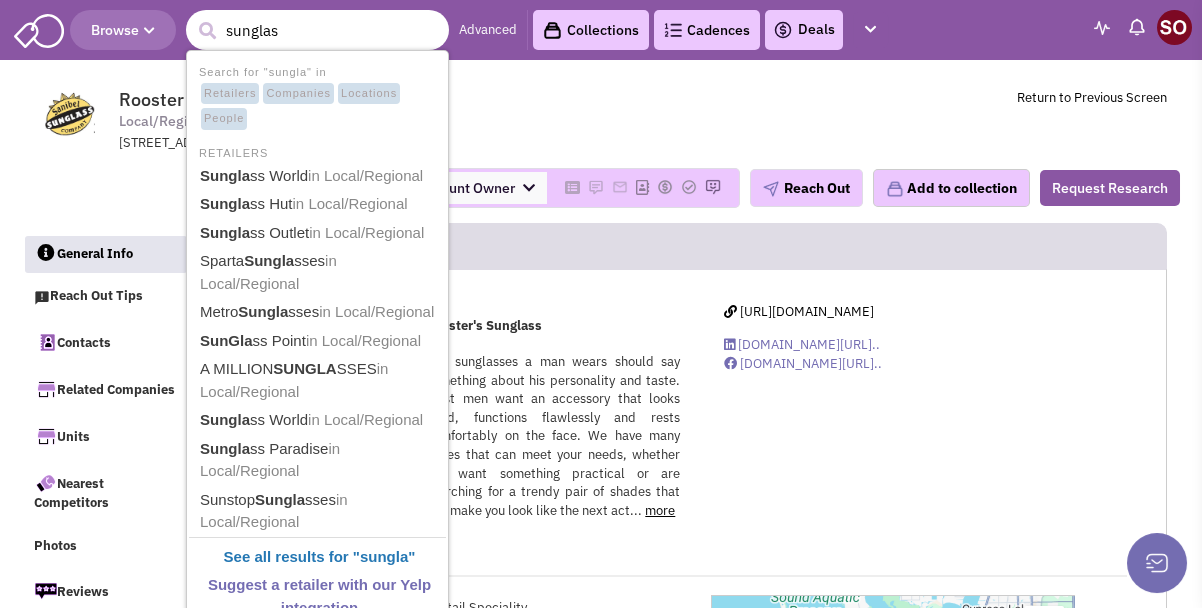 type on "sunglass" 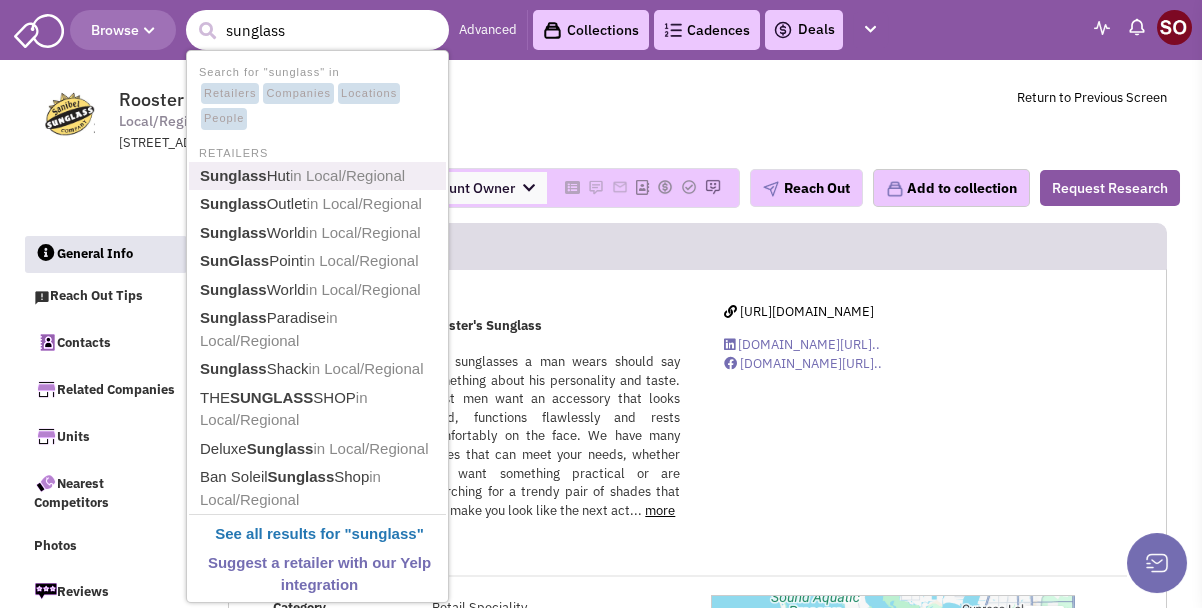 click on "Sunglass  Hut  in Local/Regional" at bounding box center [319, 176] 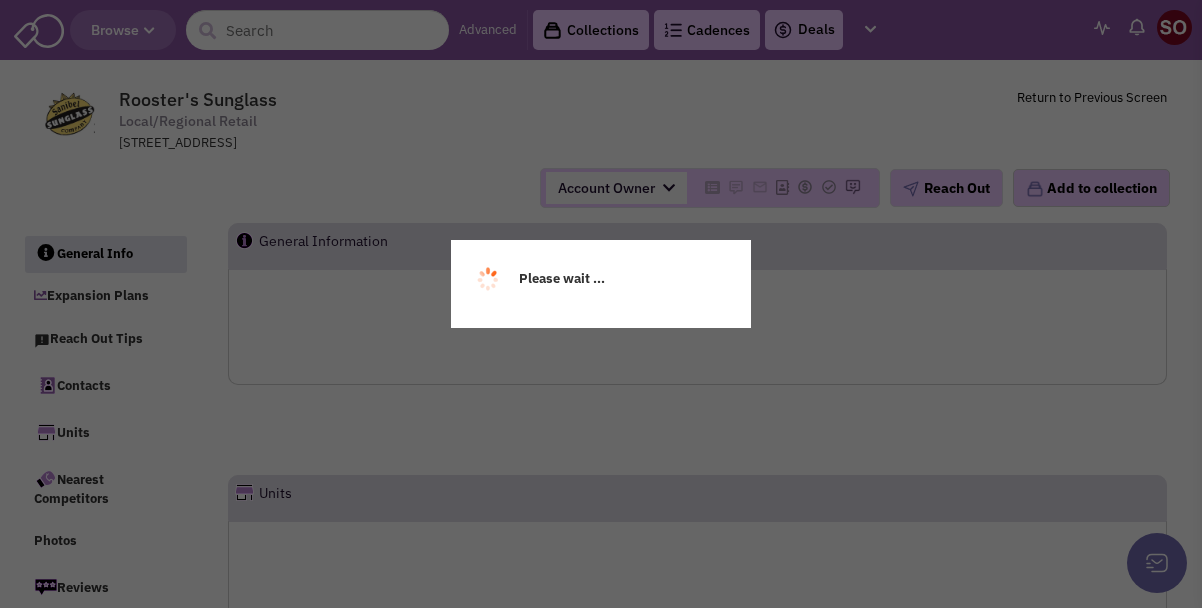 scroll, scrollTop: 0, scrollLeft: 0, axis: both 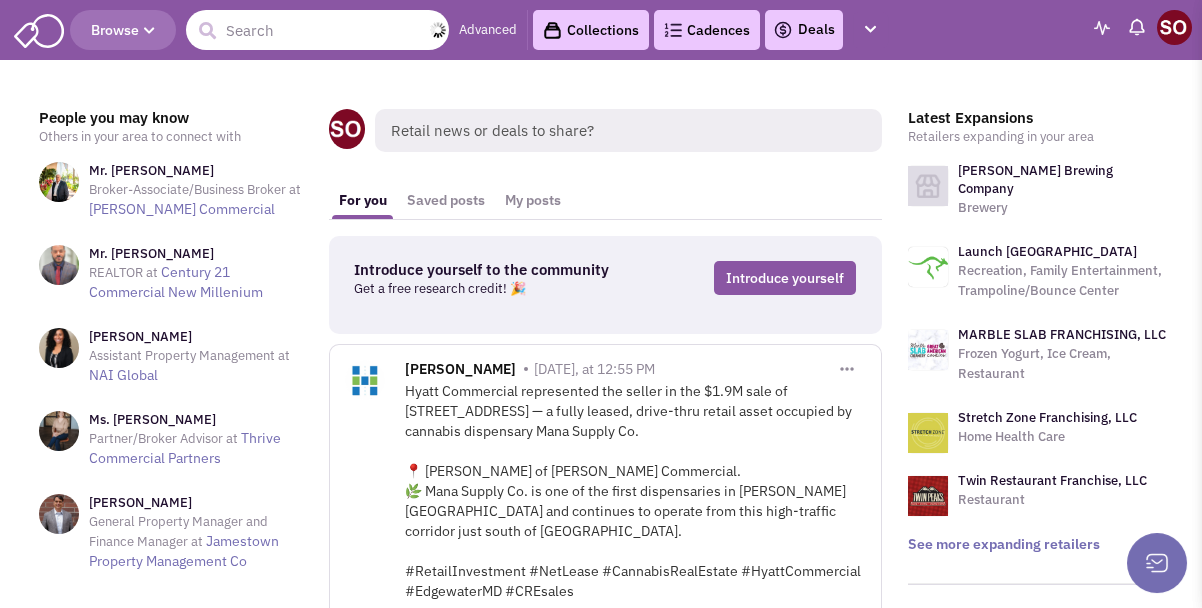click at bounding box center [317, 30] 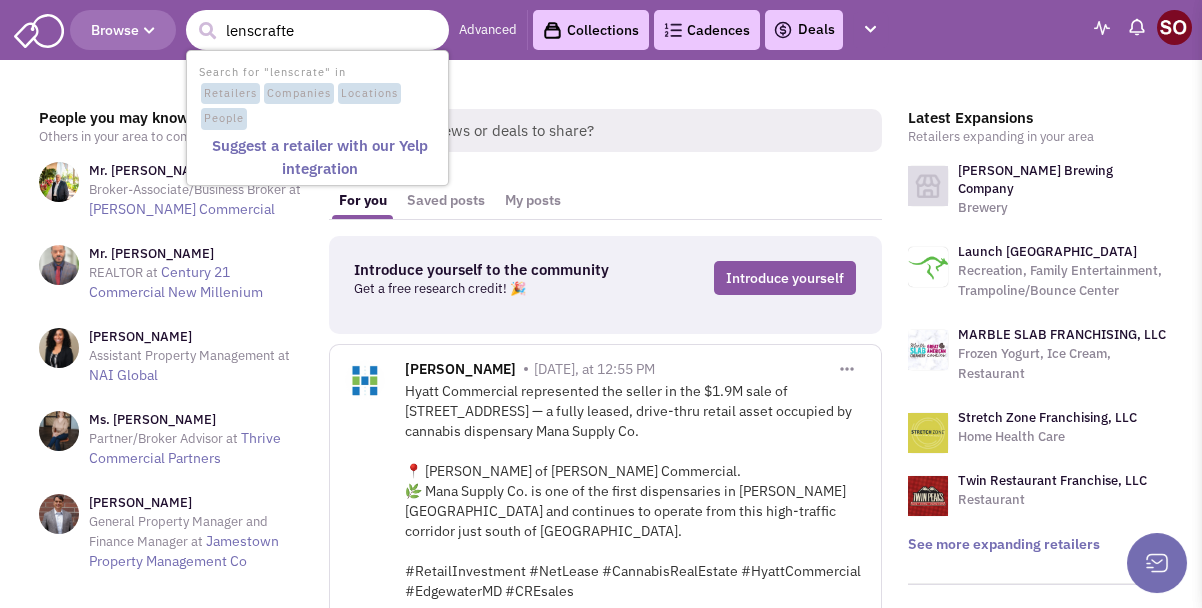 type on "lenscrafter" 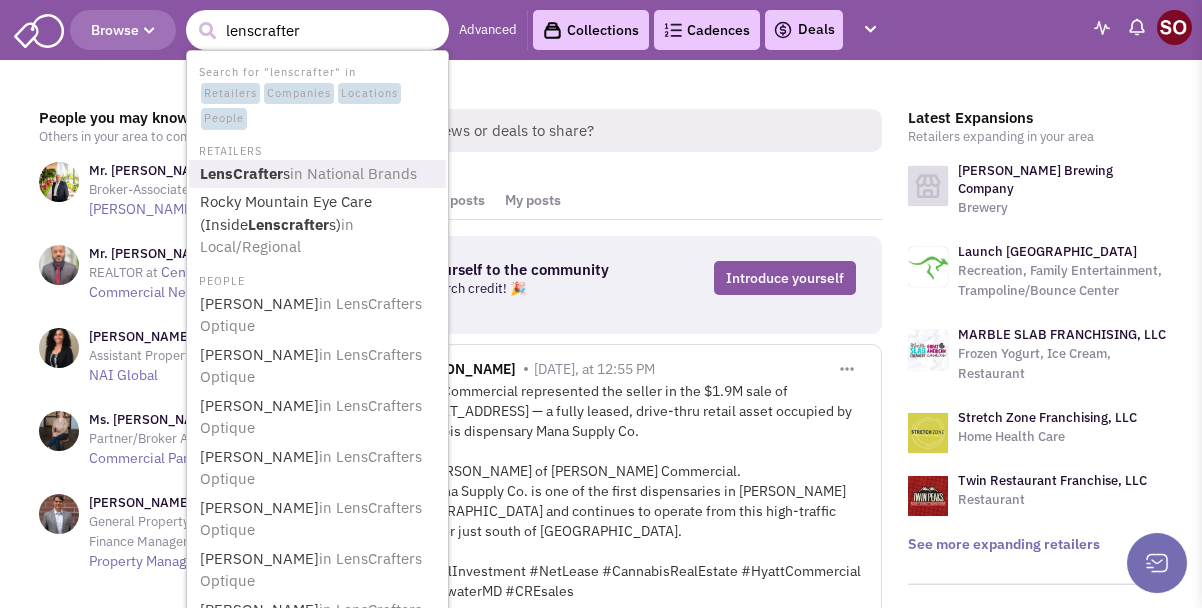 click on "LensCrafter" at bounding box center (241, 173) 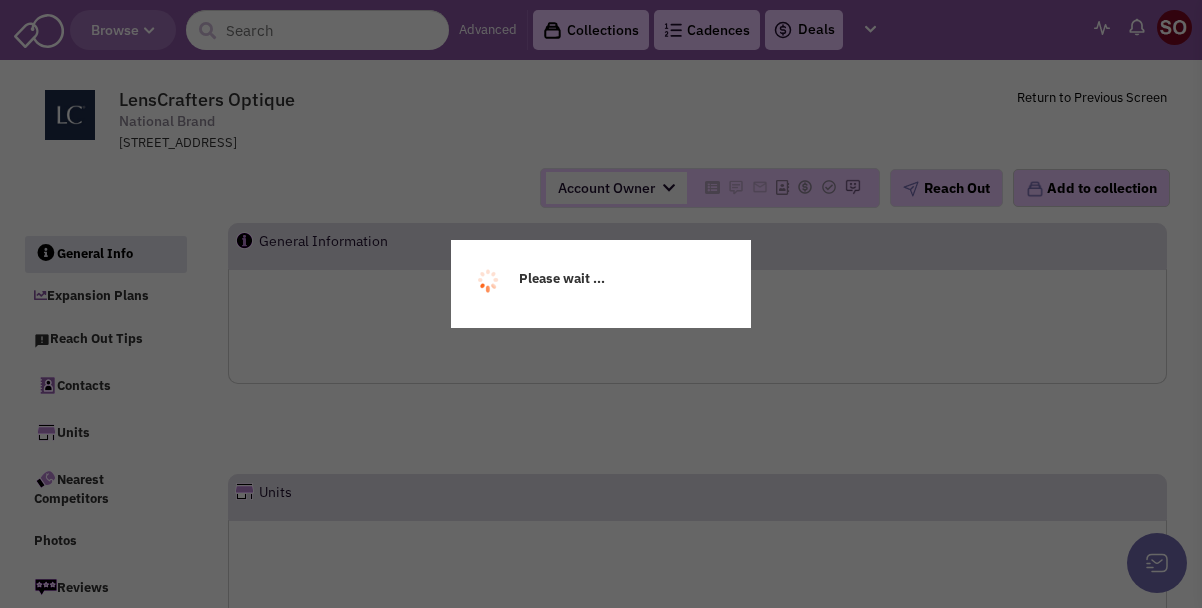 scroll, scrollTop: 0, scrollLeft: 0, axis: both 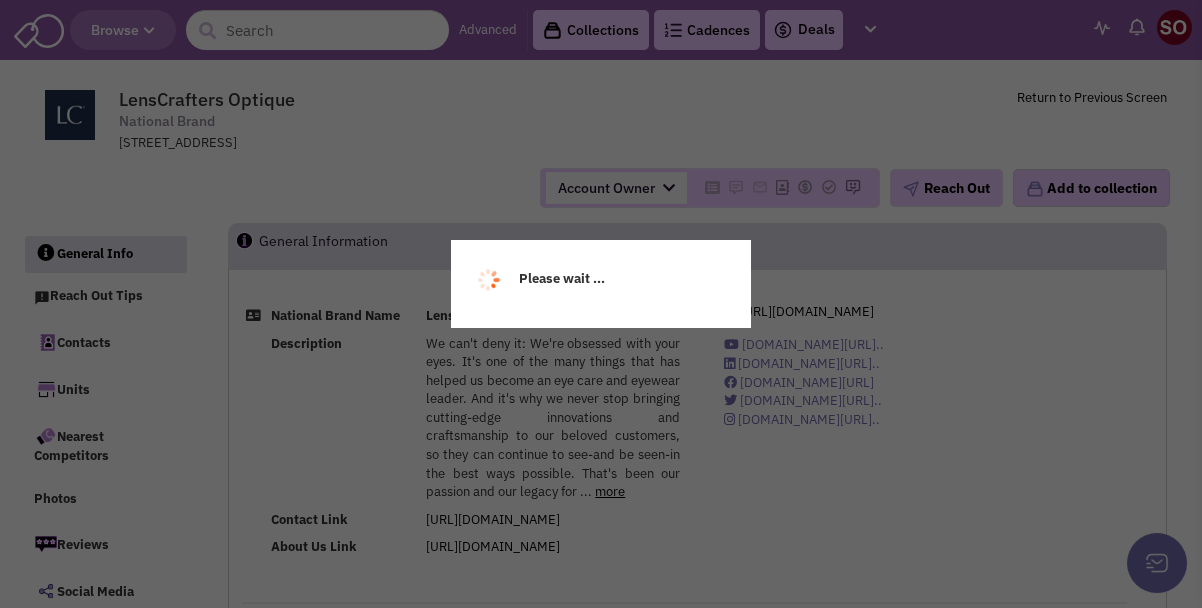 select 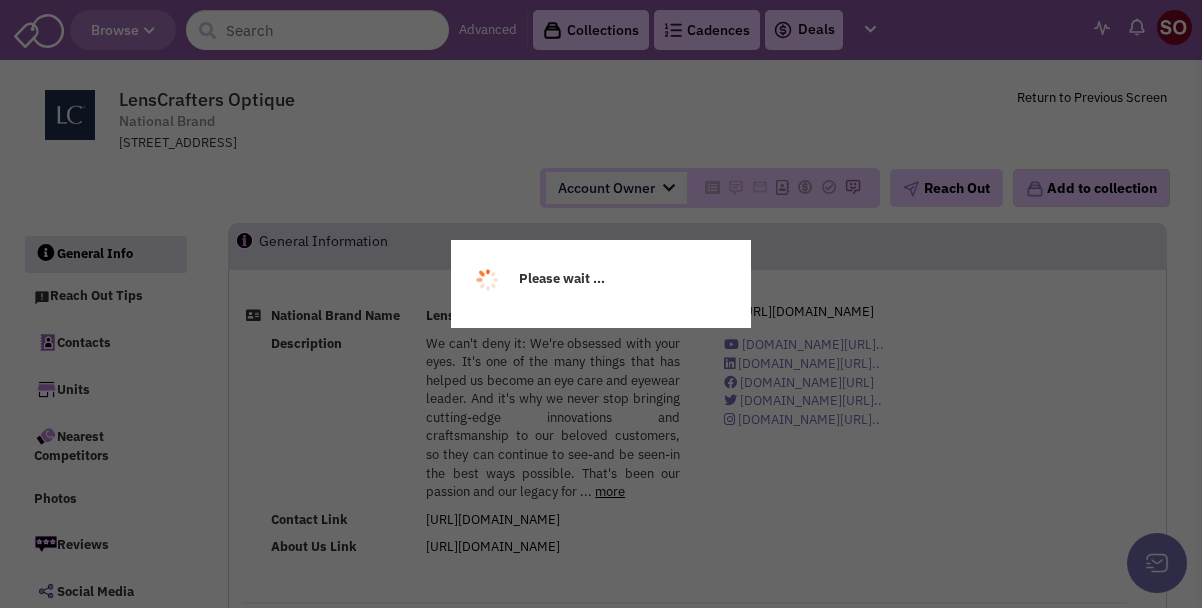 select 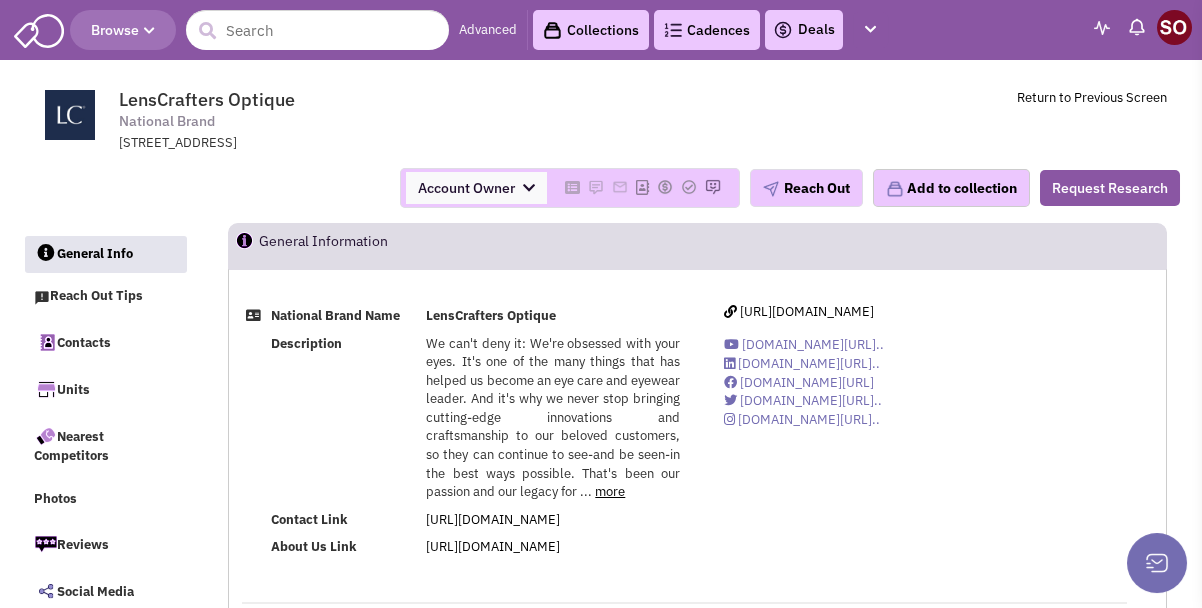 select 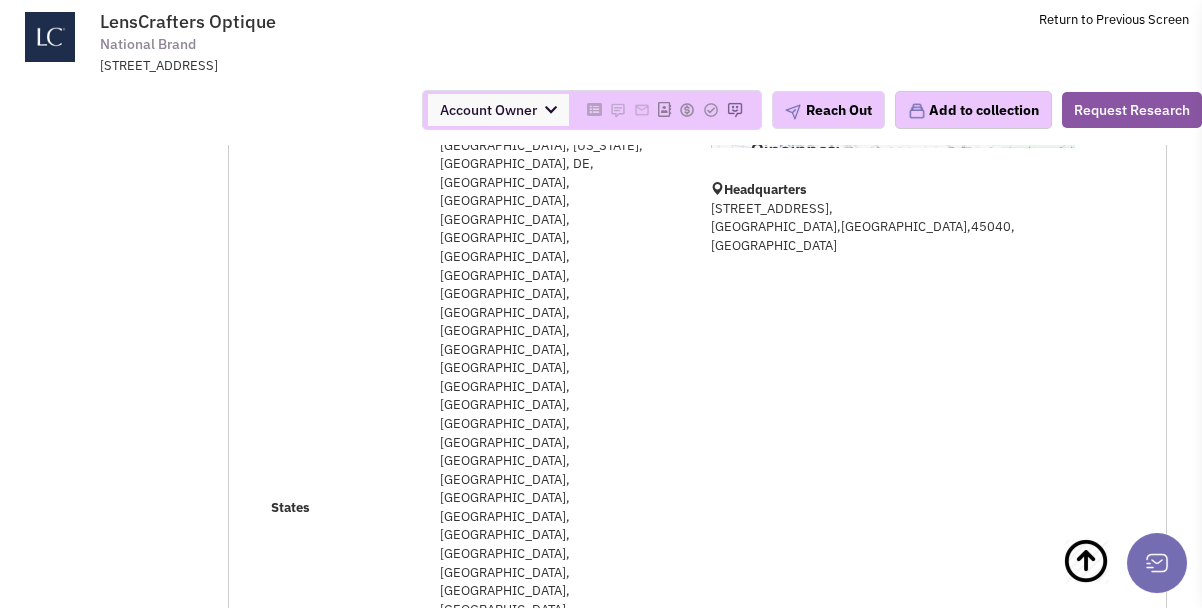 scroll, scrollTop: 405, scrollLeft: 0, axis: vertical 